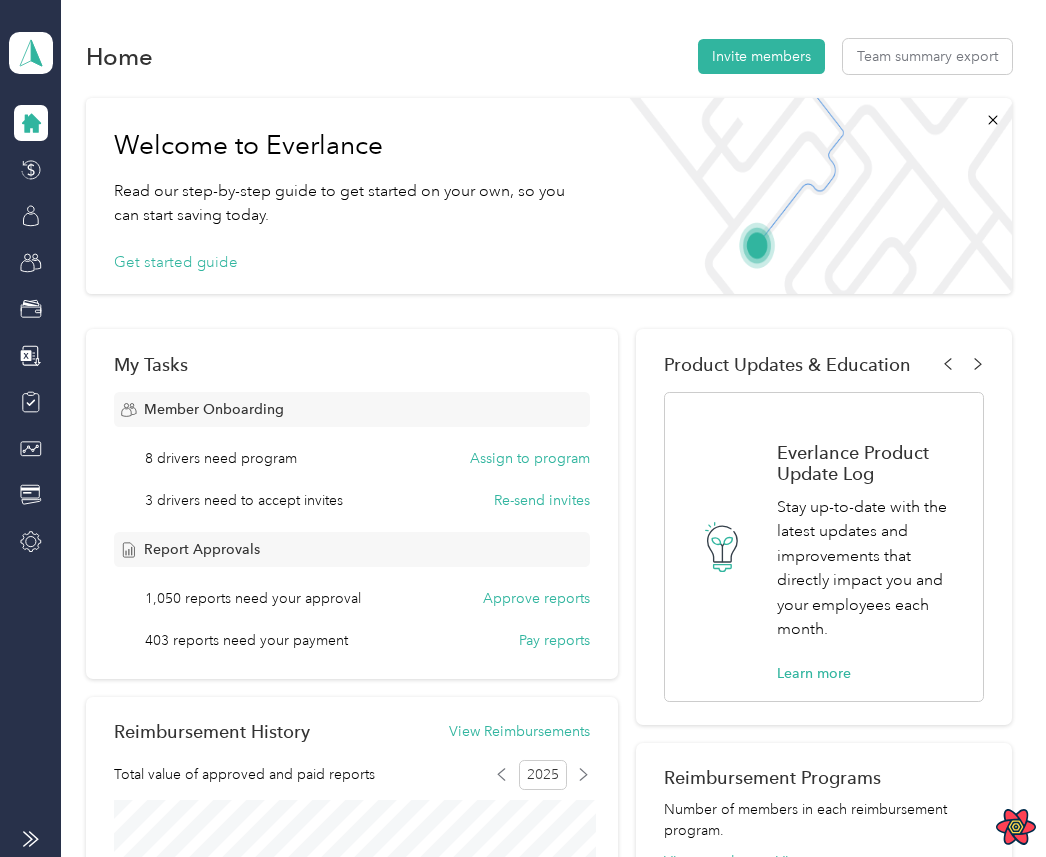 scroll, scrollTop: 0, scrollLeft: 0, axis: both 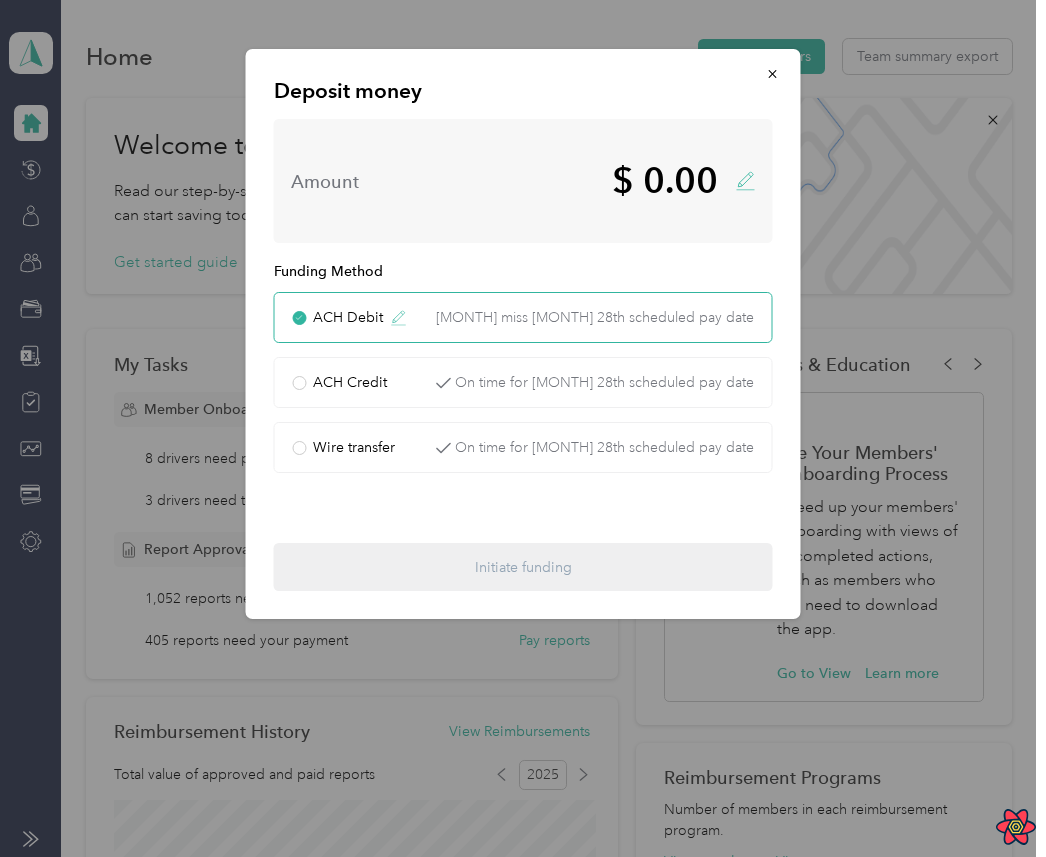 click 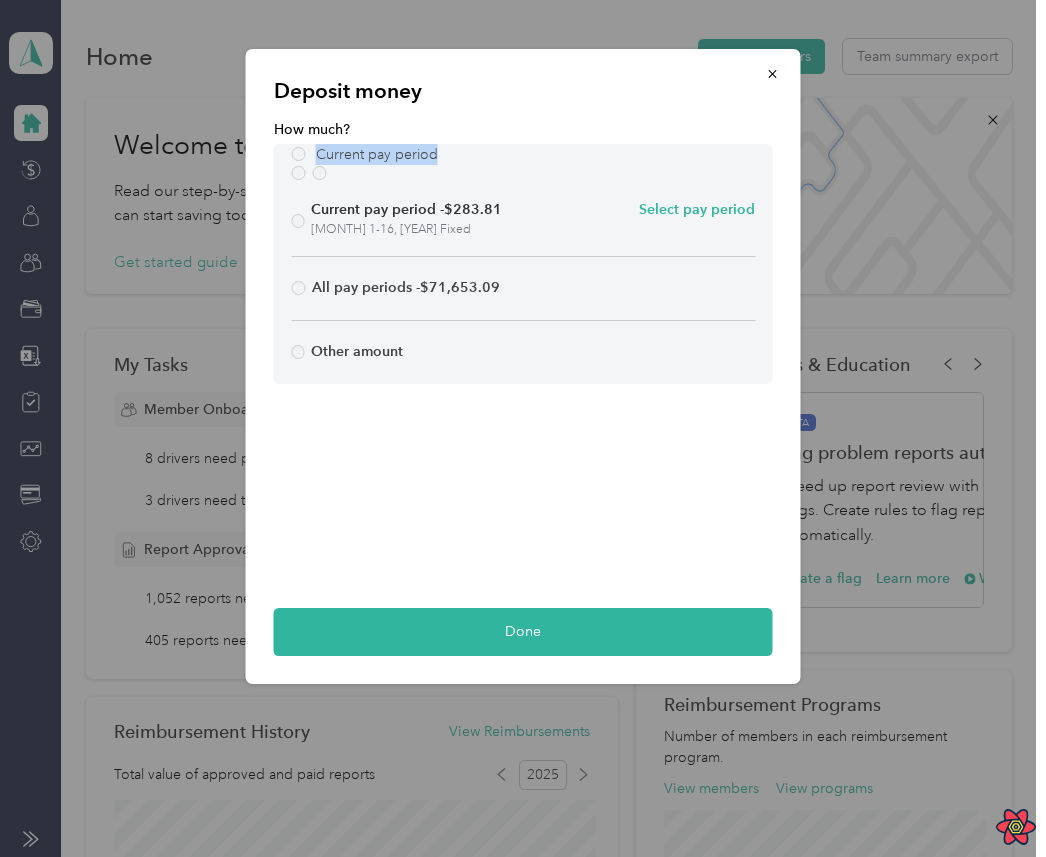 drag, startPoint x: 282, startPoint y: 146, endPoint x: 407, endPoint y: 174, distance: 128.09763 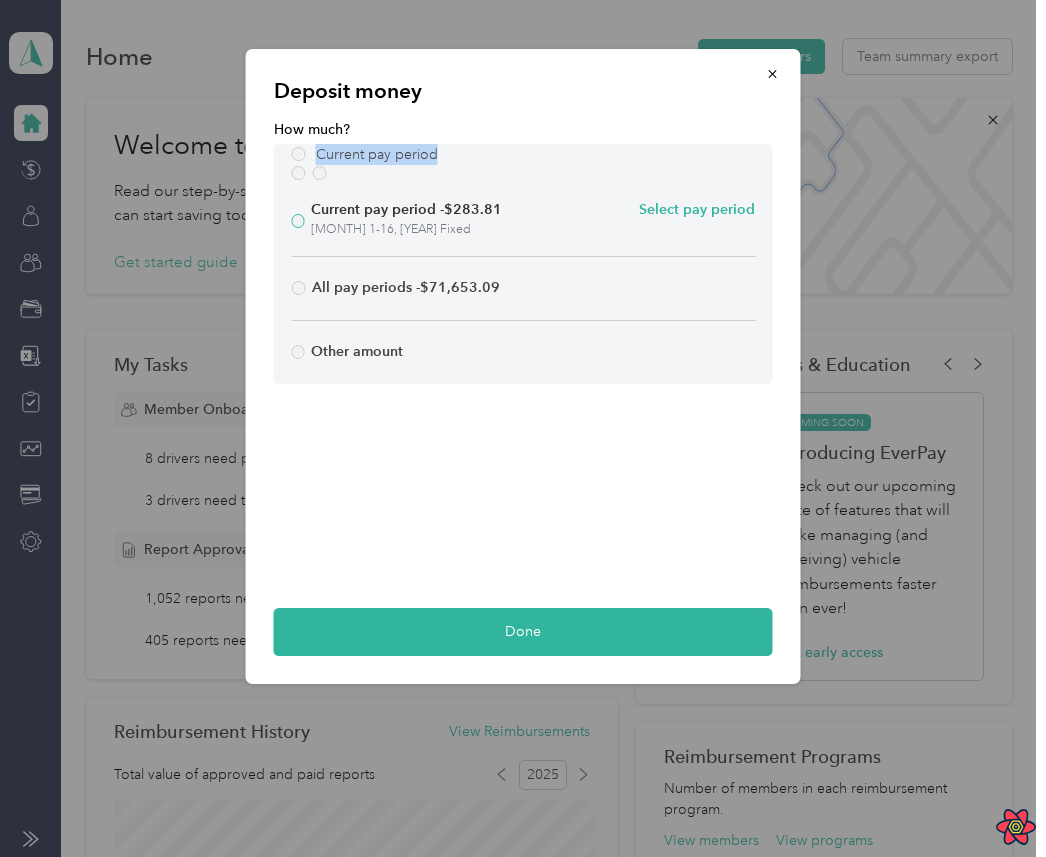 click on "Select pay period" at bounding box center (697, 210) 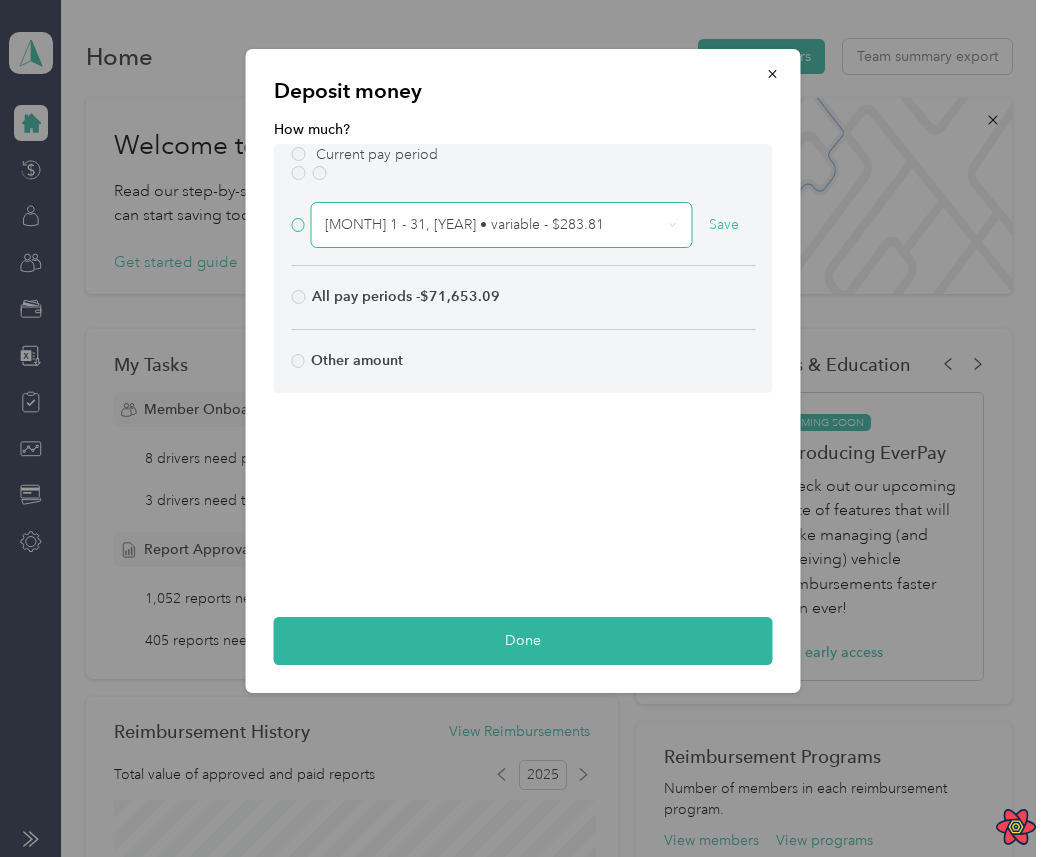 click on "[MONTH] 1 - 31, [YEAR] • variable - $283.81" at bounding box center [493, 225] 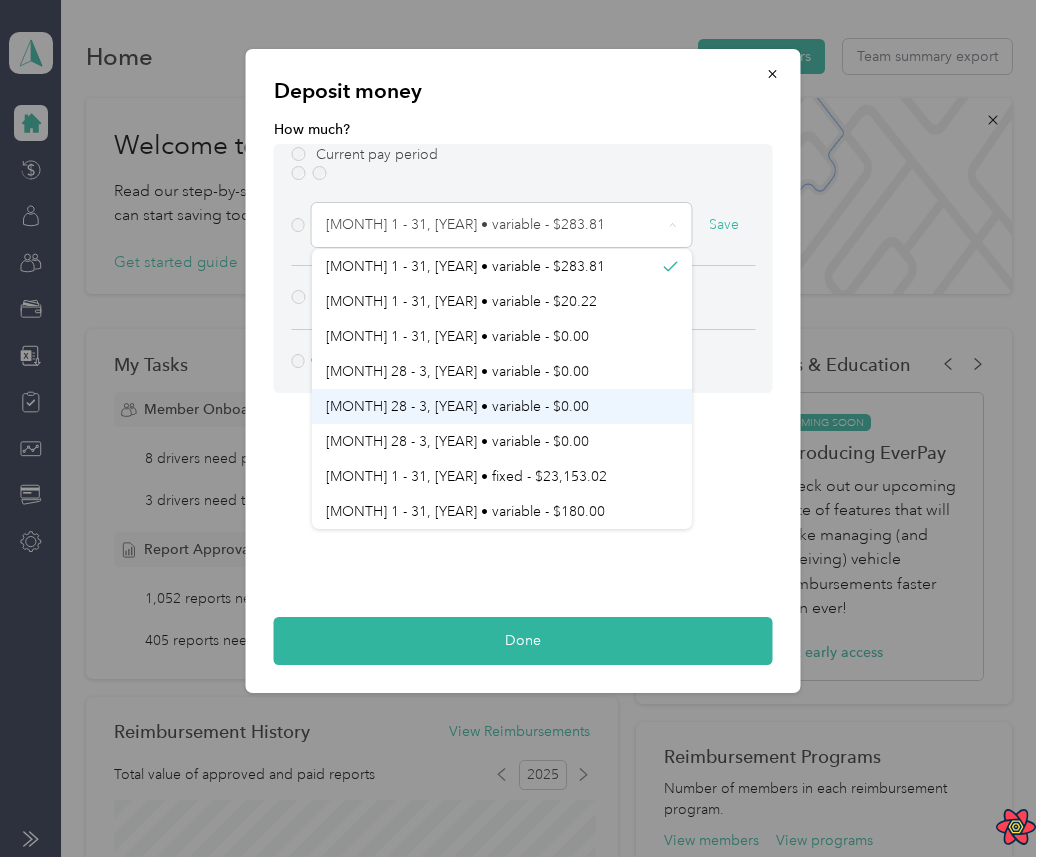click on "[MONTH] 28 - 3, [YEAR] • variable - $0.00" at bounding box center [502, 406] 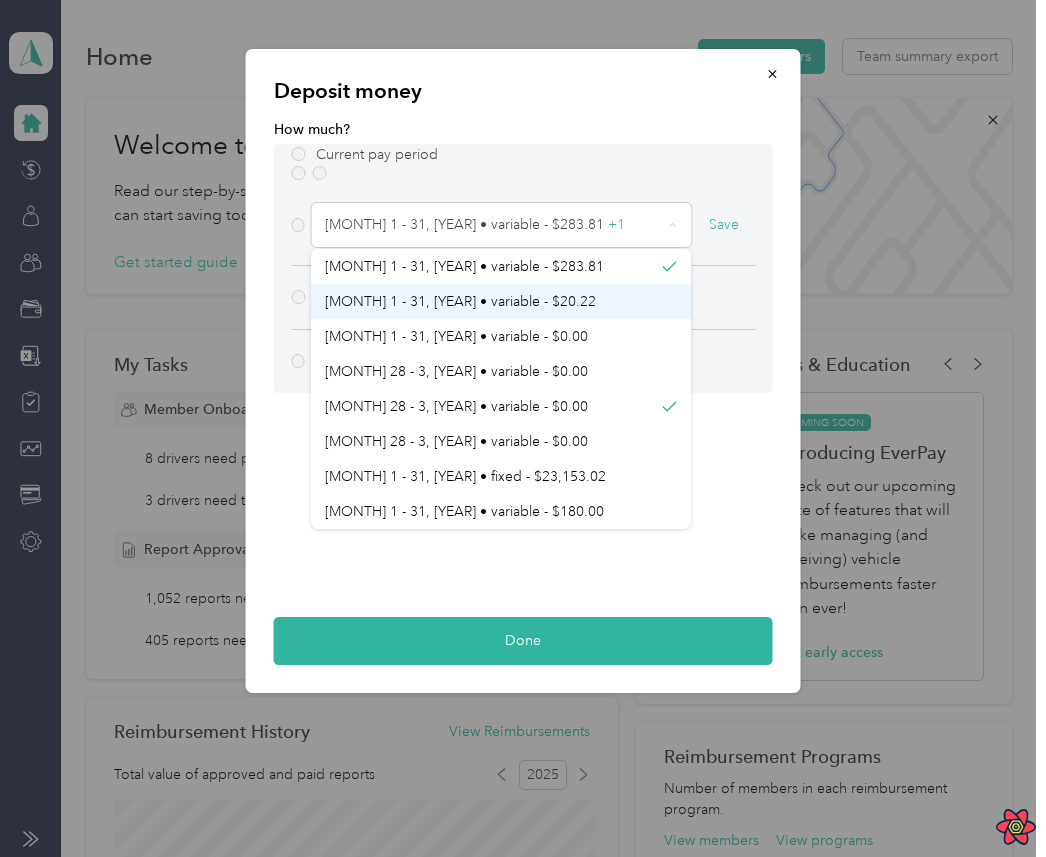 click on "[MONTH] 1 - 31, [YEAR] • variable - $20.22" at bounding box center (501, 301) 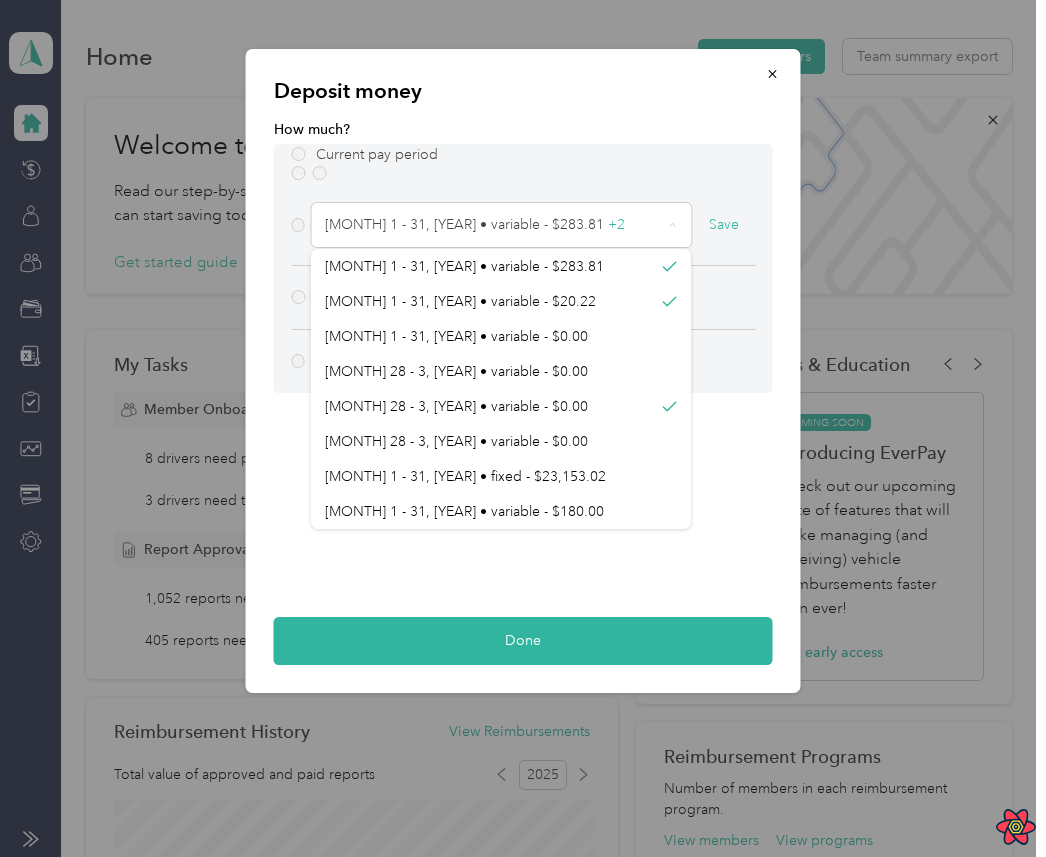 click on "How much? Current pay period [MONTH] 1 - 31, [YEAR] • variable - $283.81 + 2 Save All pay periods -  $71,653.09 Other amount Done" at bounding box center (523, 392) 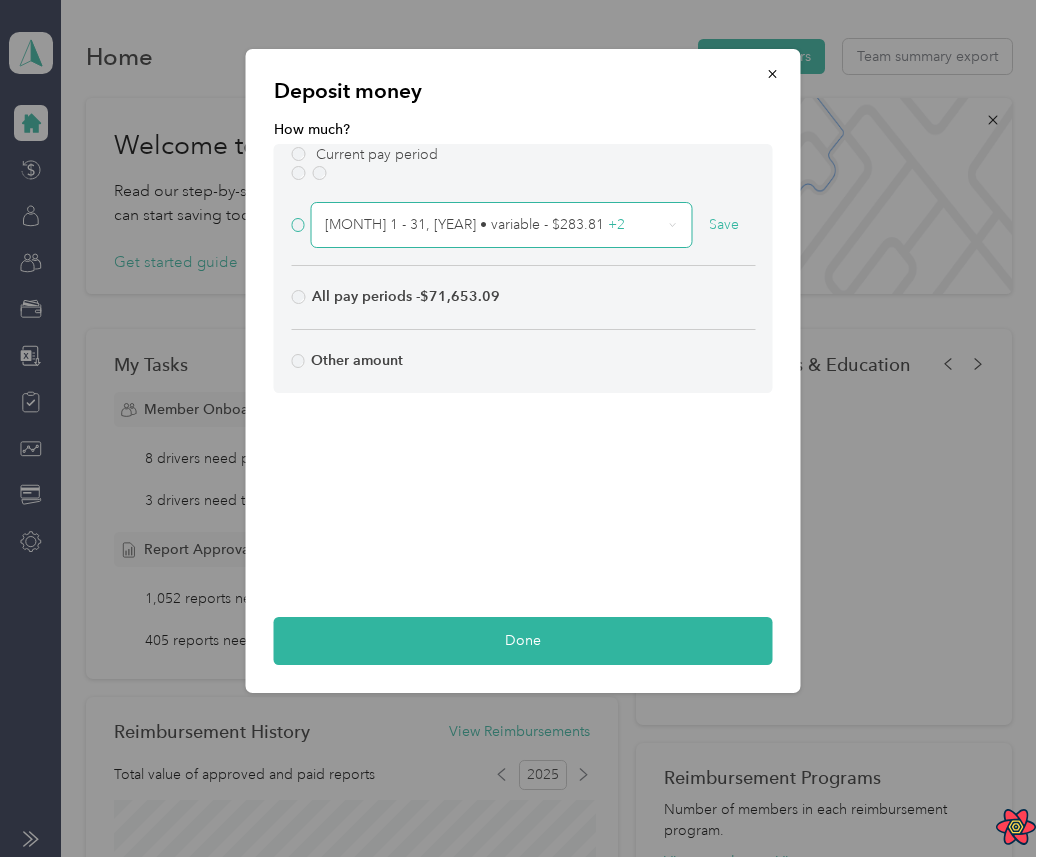 click on "[MONTH] 1 - 31, [YEAR] • variable - $283.81 + 2" at bounding box center [501, 225] 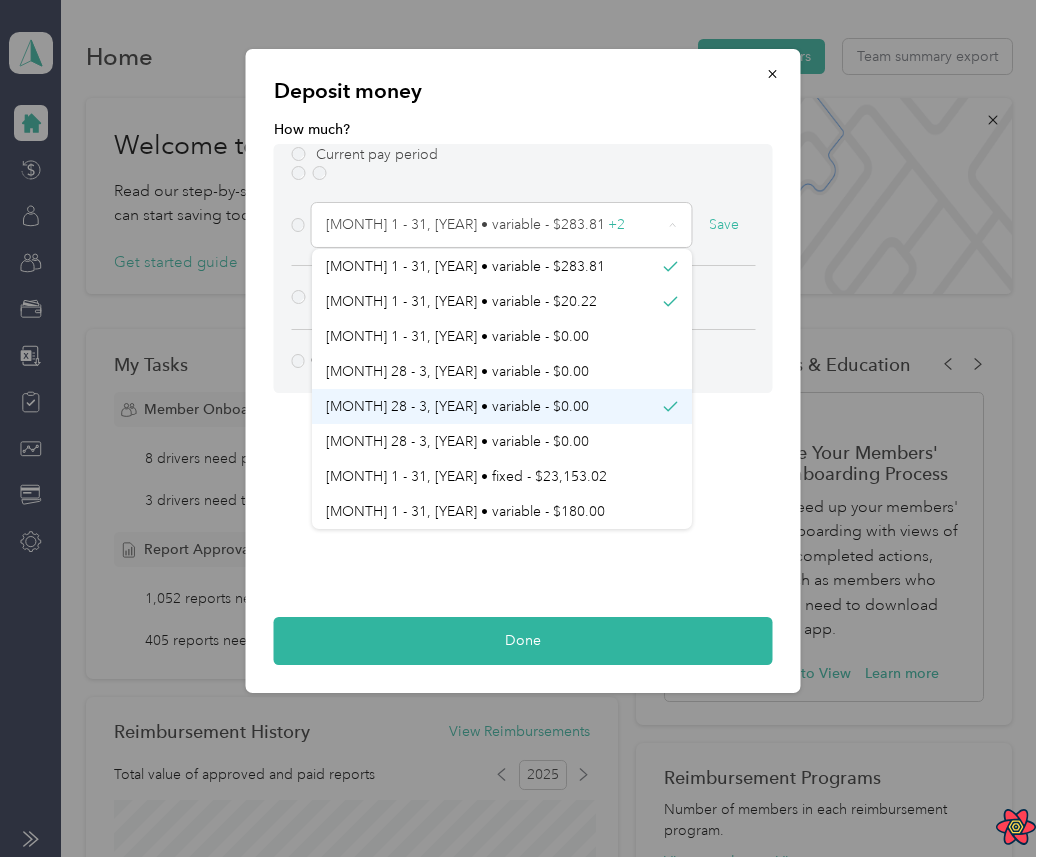 click on "[MONTH] 28 - 3, [YEAR] • variable - $0.00" at bounding box center [457, 406] 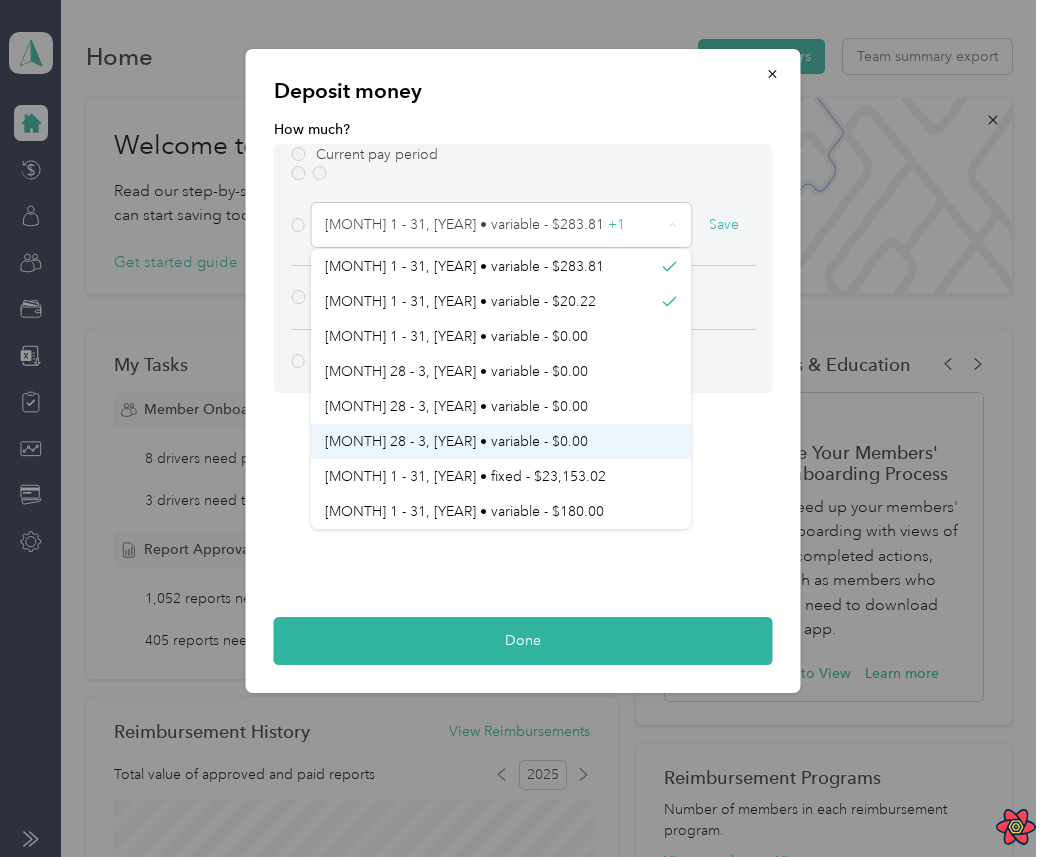 click on "[MONTH] 28 - 3, [YEAR] • variable - $0.00" at bounding box center [501, 441] 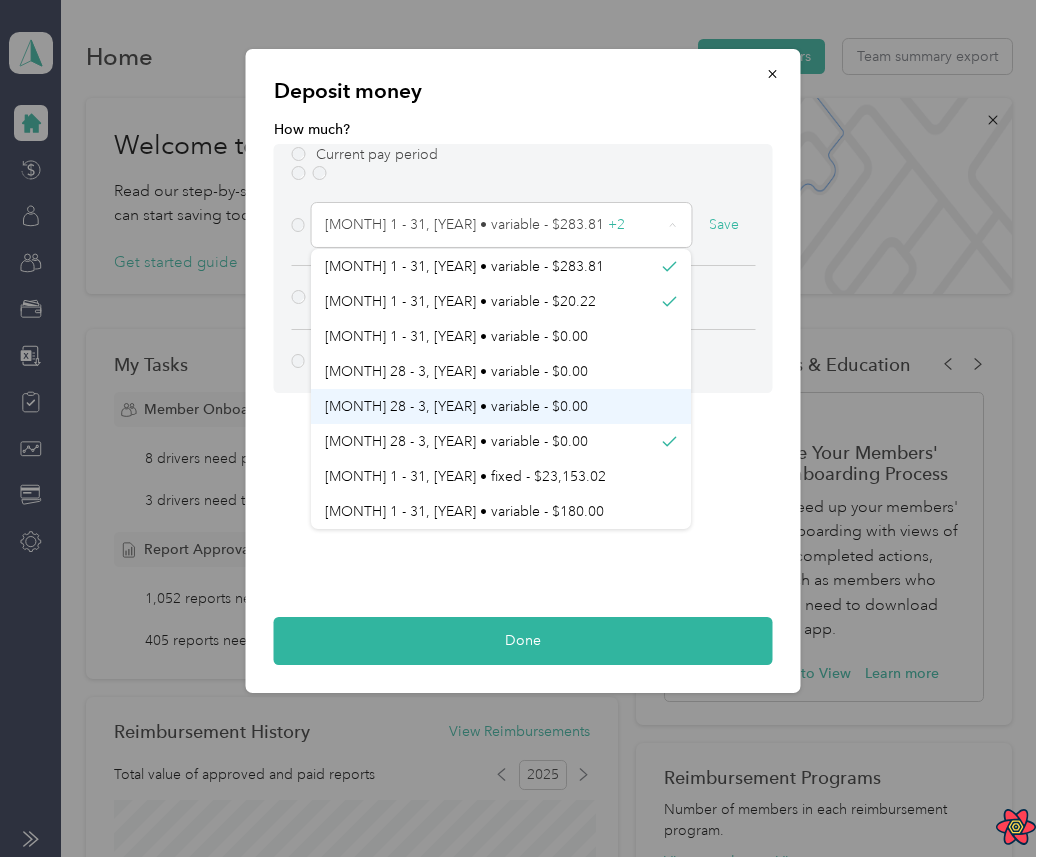 click on "[MONTH] 28 - 3, [YEAR] • variable - $0.00" at bounding box center [456, 406] 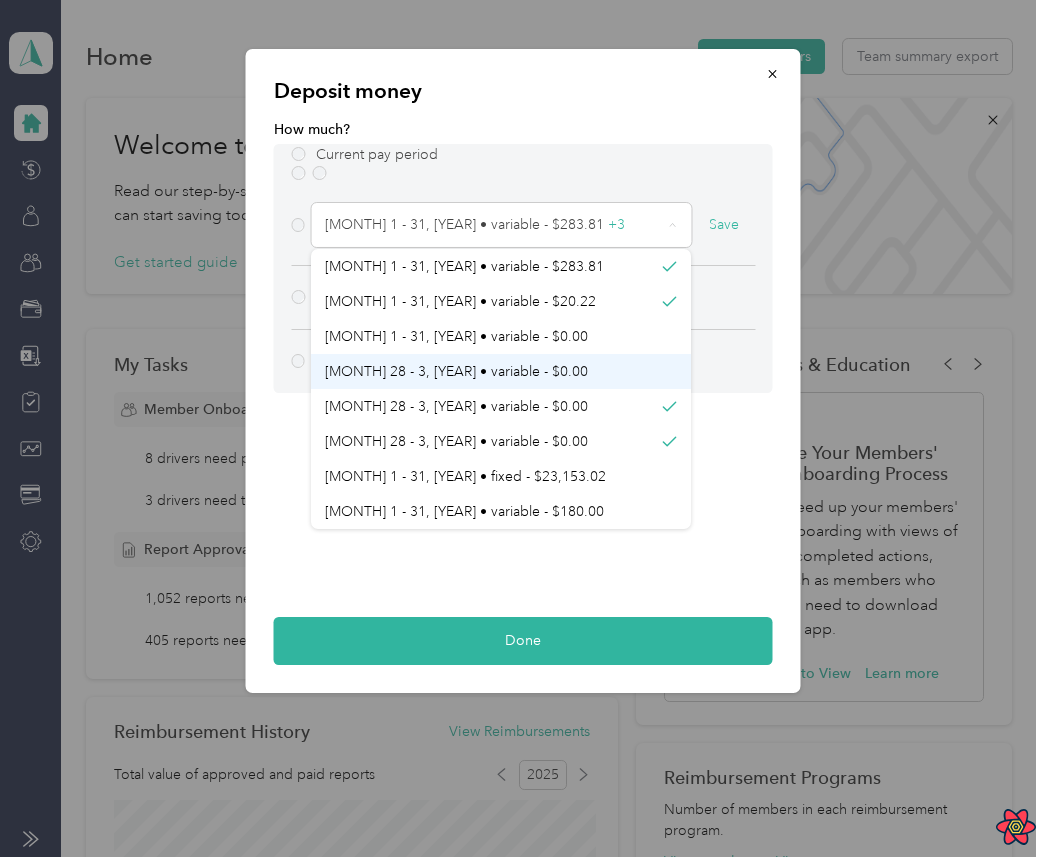 click on "[MONTH] 28 - 3, [YEAR] • variable - $0.00" at bounding box center [501, 371] 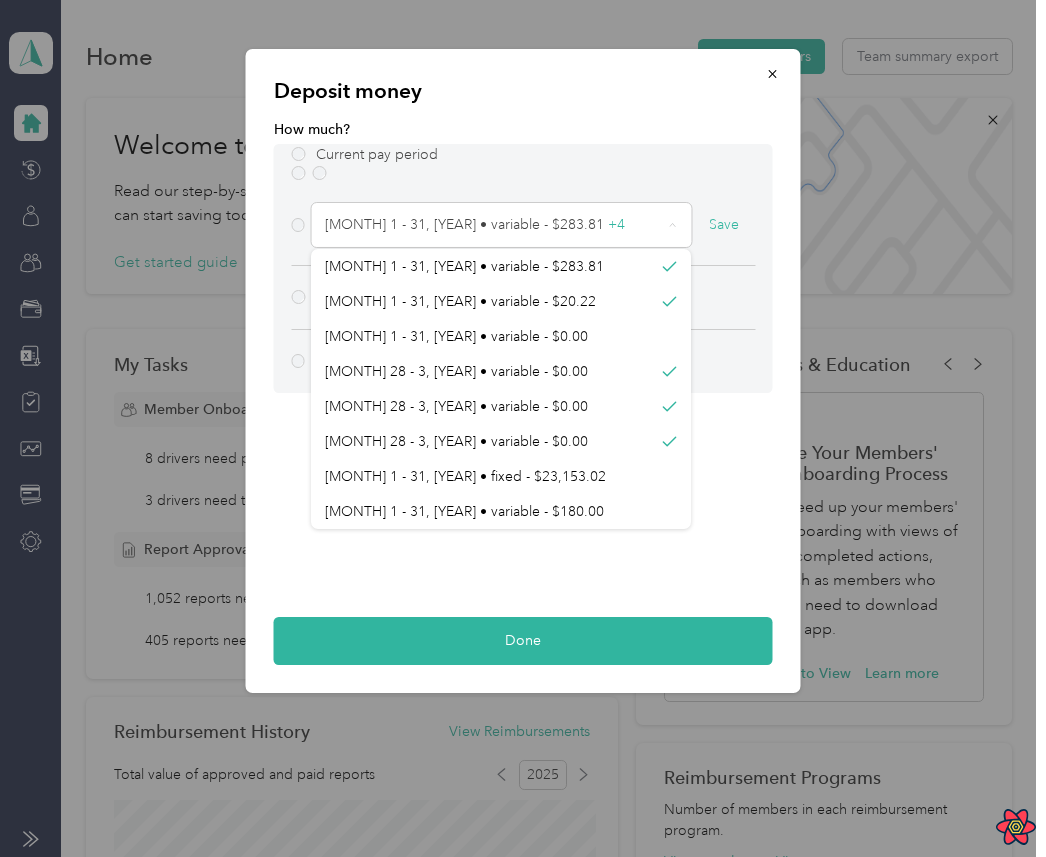 click on "How much? Current pay period [MONTH] 1 - 31, [YEAR] • variable - $283.81 + 4 Save All pay periods -  $71,653.09 Other amount Done" at bounding box center (523, 392) 